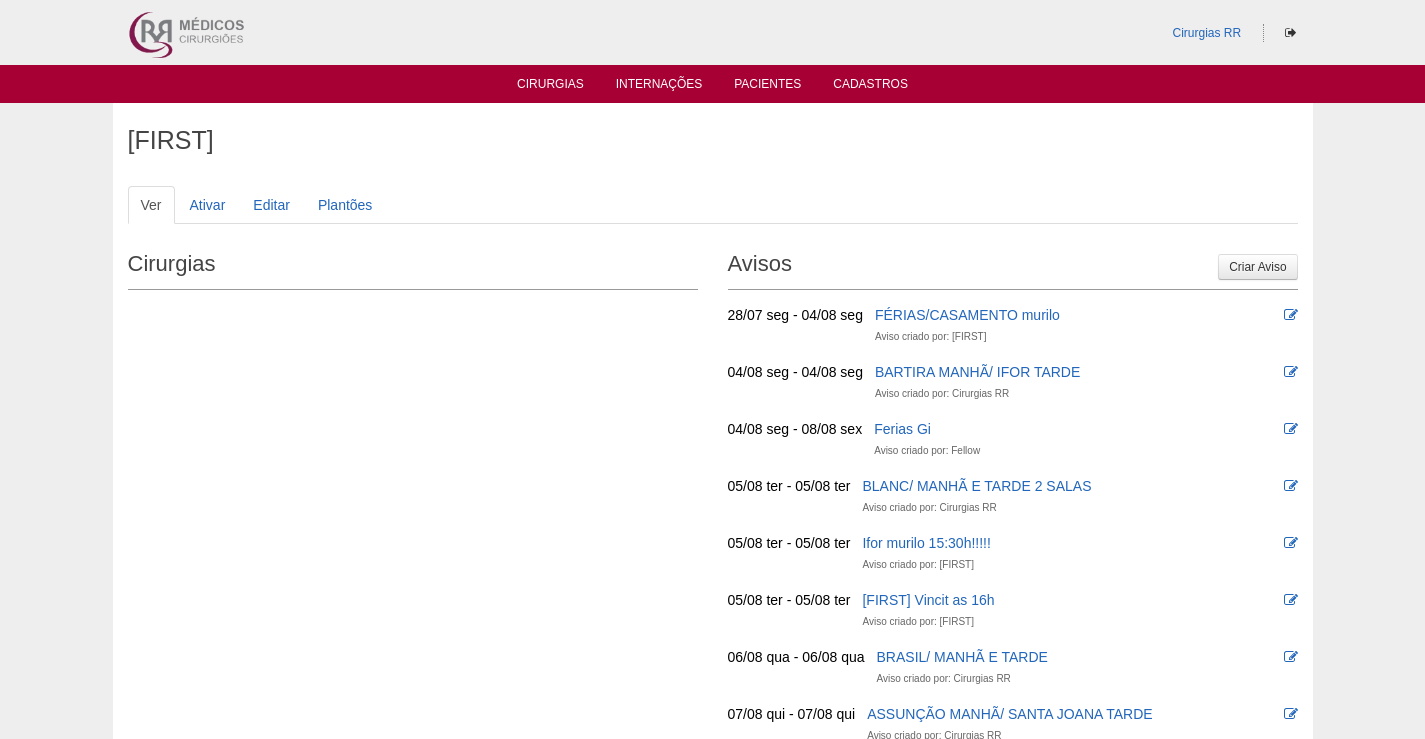 scroll, scrollTop: 0, scrollLeft: 0, axis: both 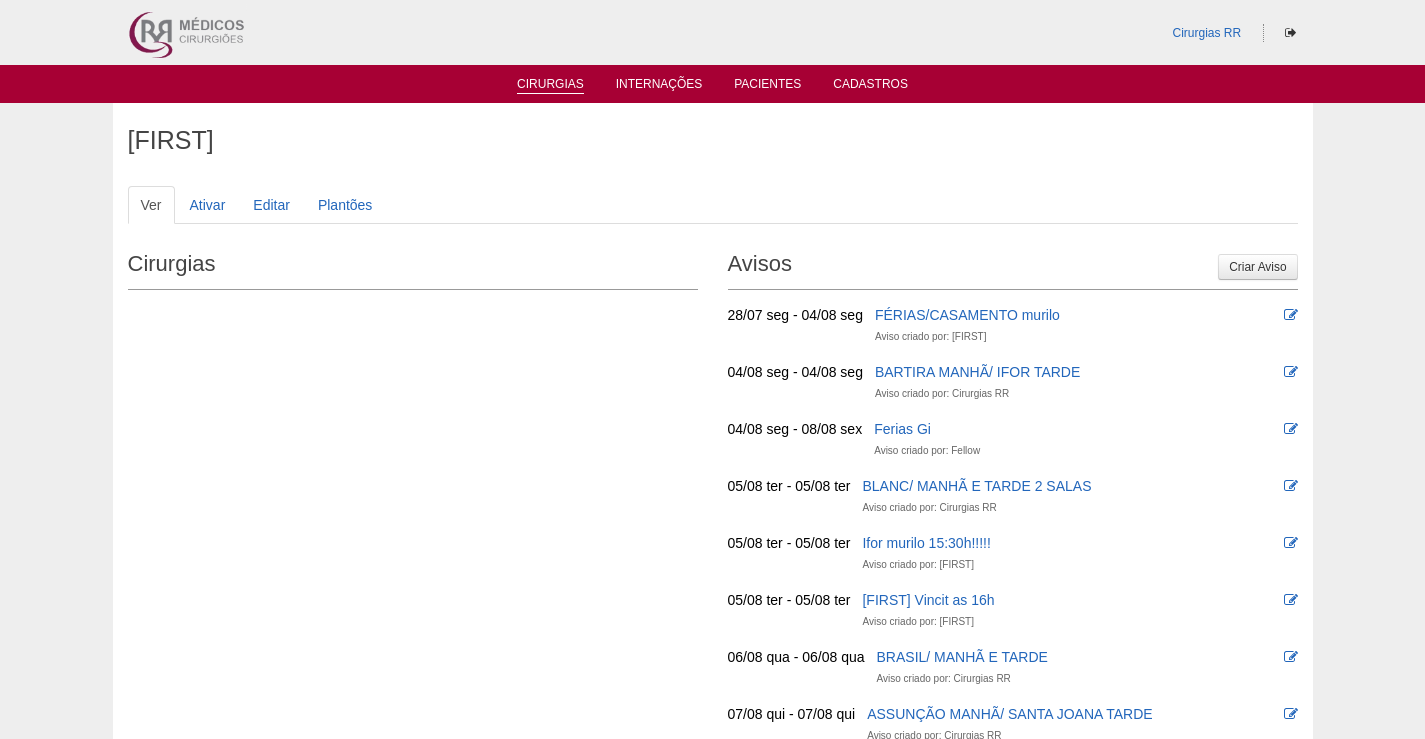 click on "Cirurgias" at bounding box center (550, 85) 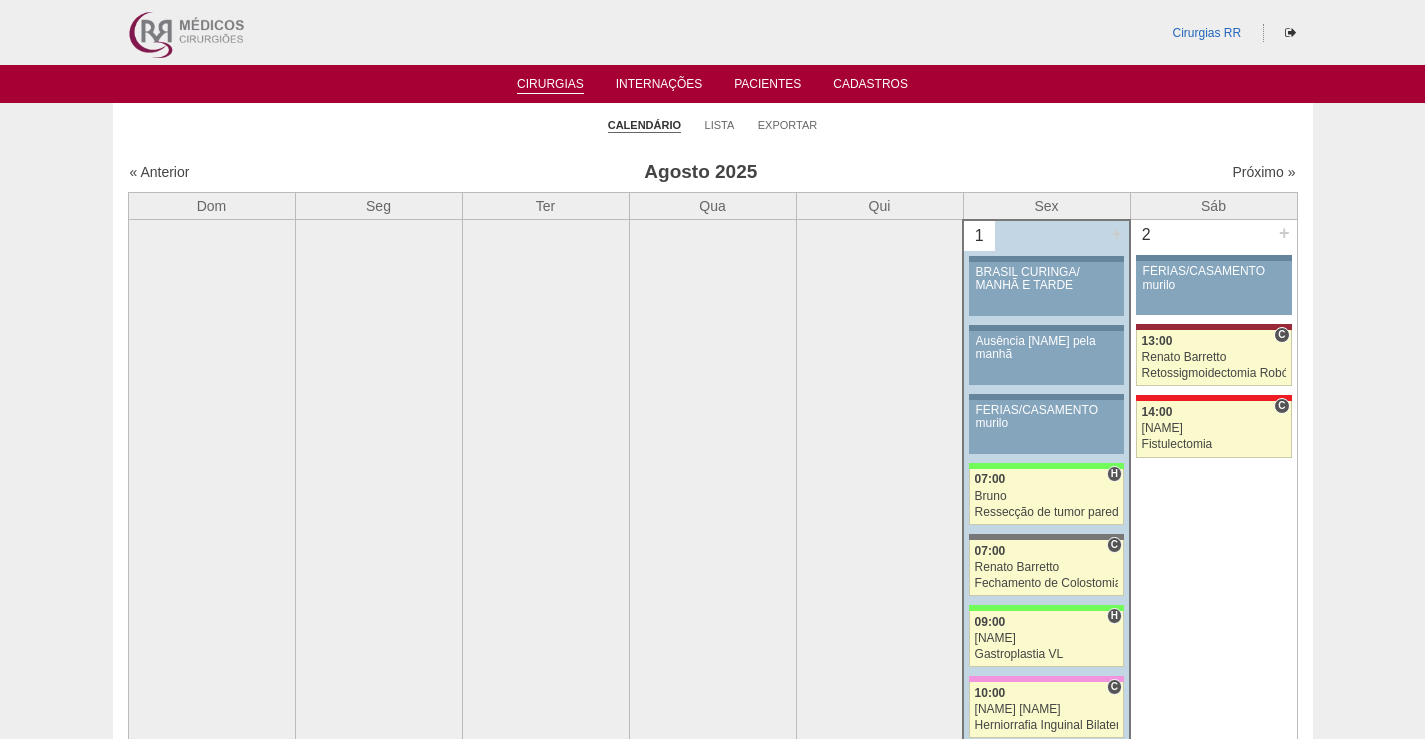 scroll, scrollTop: 0, scrollLeft: 0, axis: both 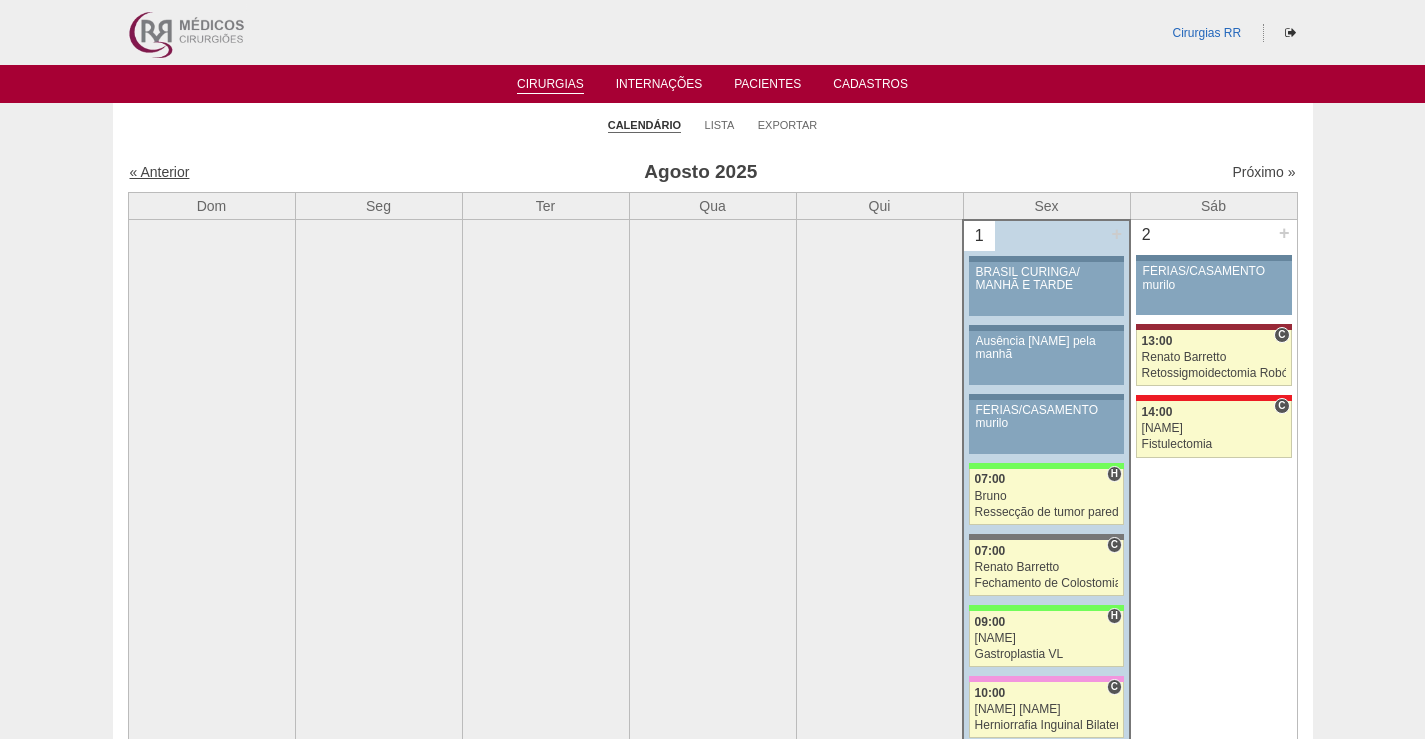 click on "« Anterior" at bounding box center [160, 172] 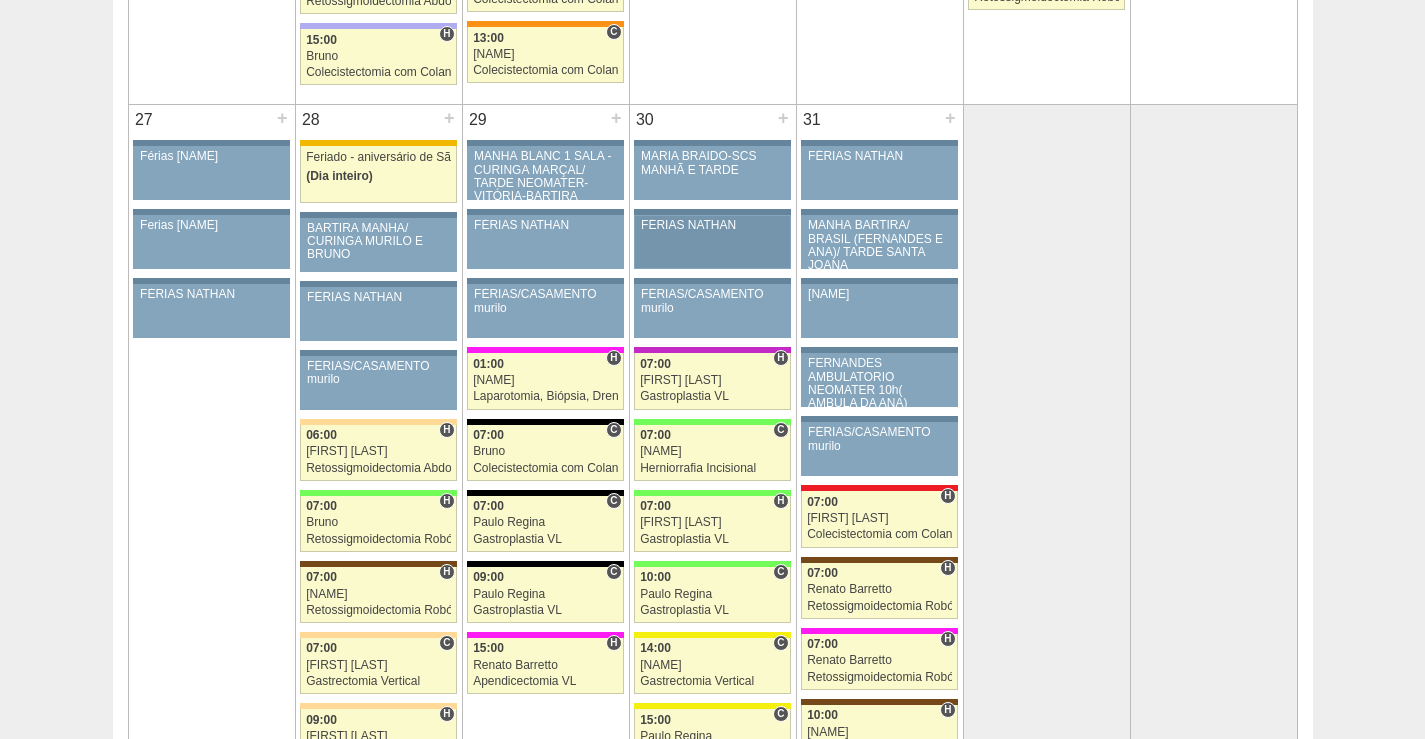 scroll, scrollTop: 4800, scrollLeft: 0, axis: vertical 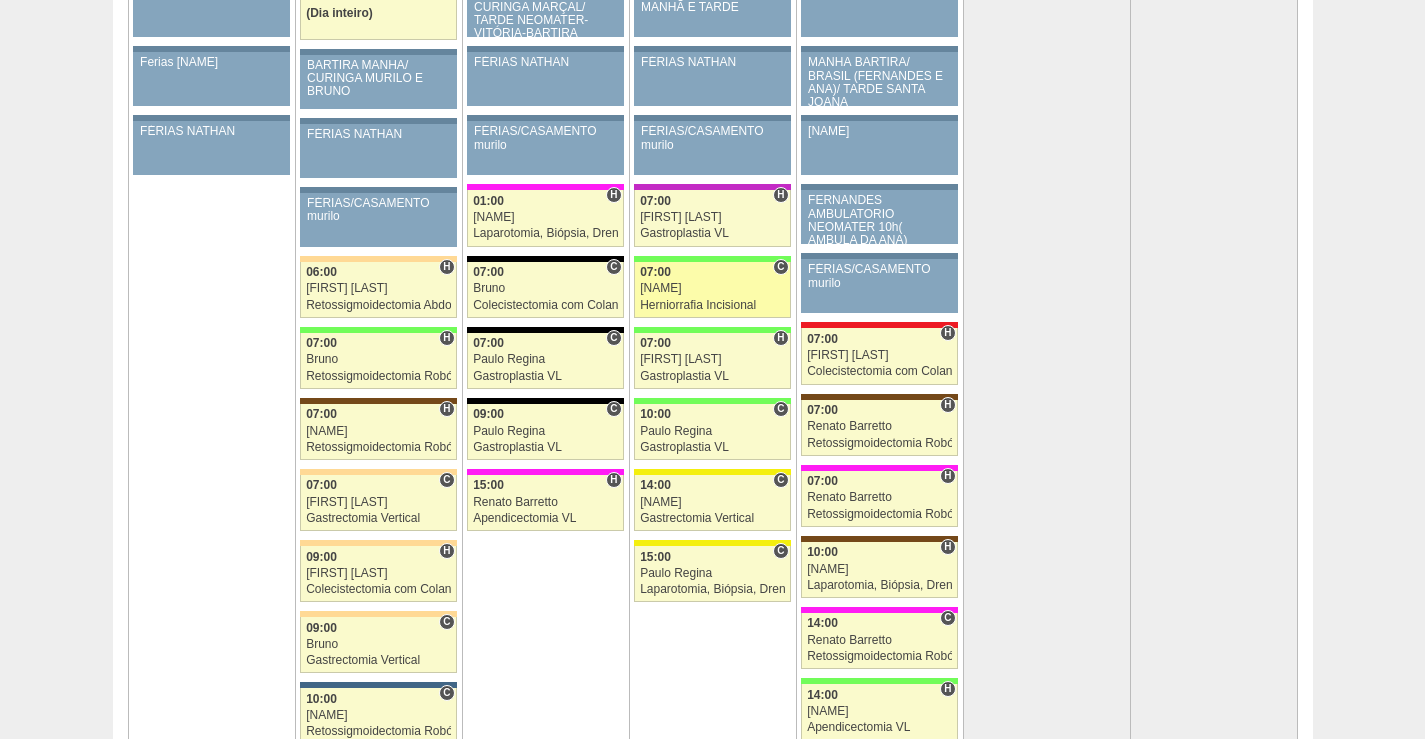 click on "87394
[FIRST]
[INITIAL]
07:00
Herniorrafia Incisional
Hospital Brasil
RR Médicos - São Bernardo do Campo
[FIRST] [LAST]
Sul América
Eletiva" at bounding box center [712, 290] 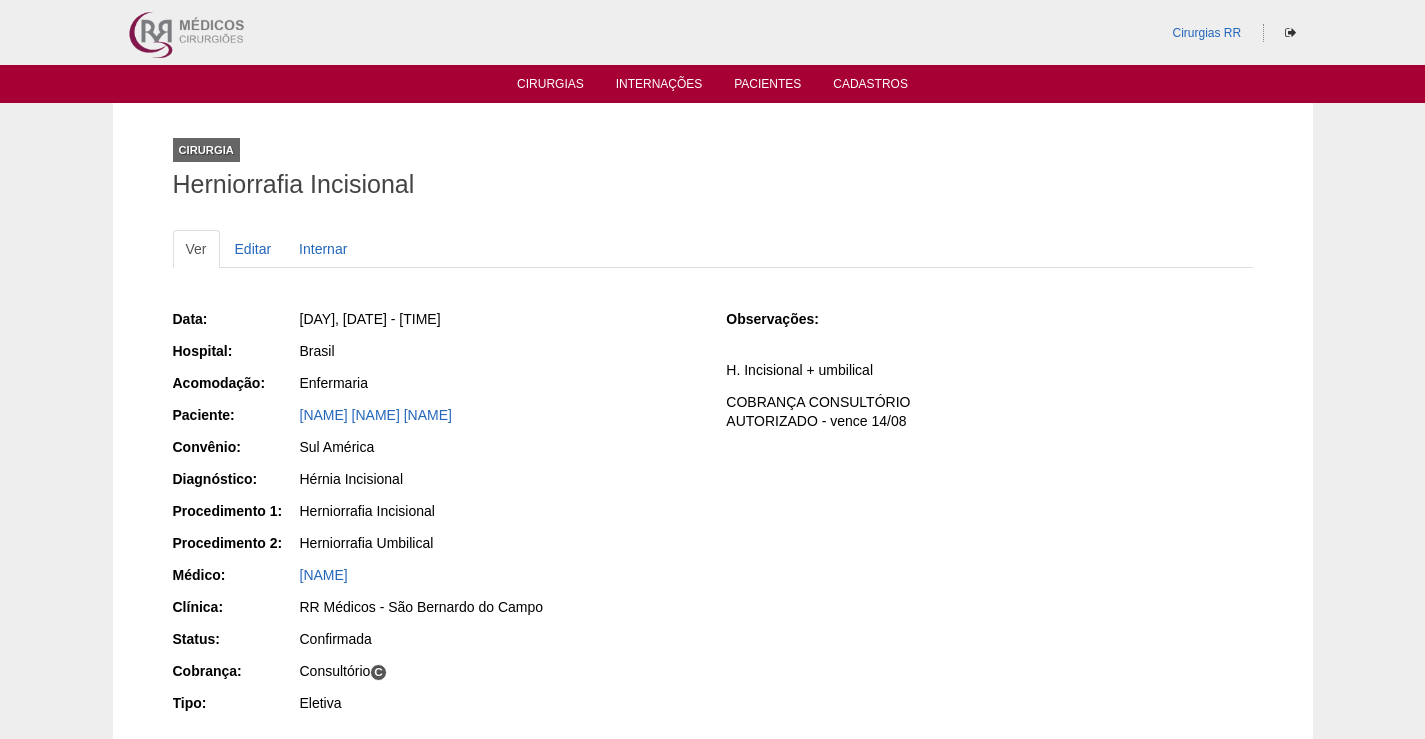scroll, scrollTop: 0, scrollLeft: 0, axis: both 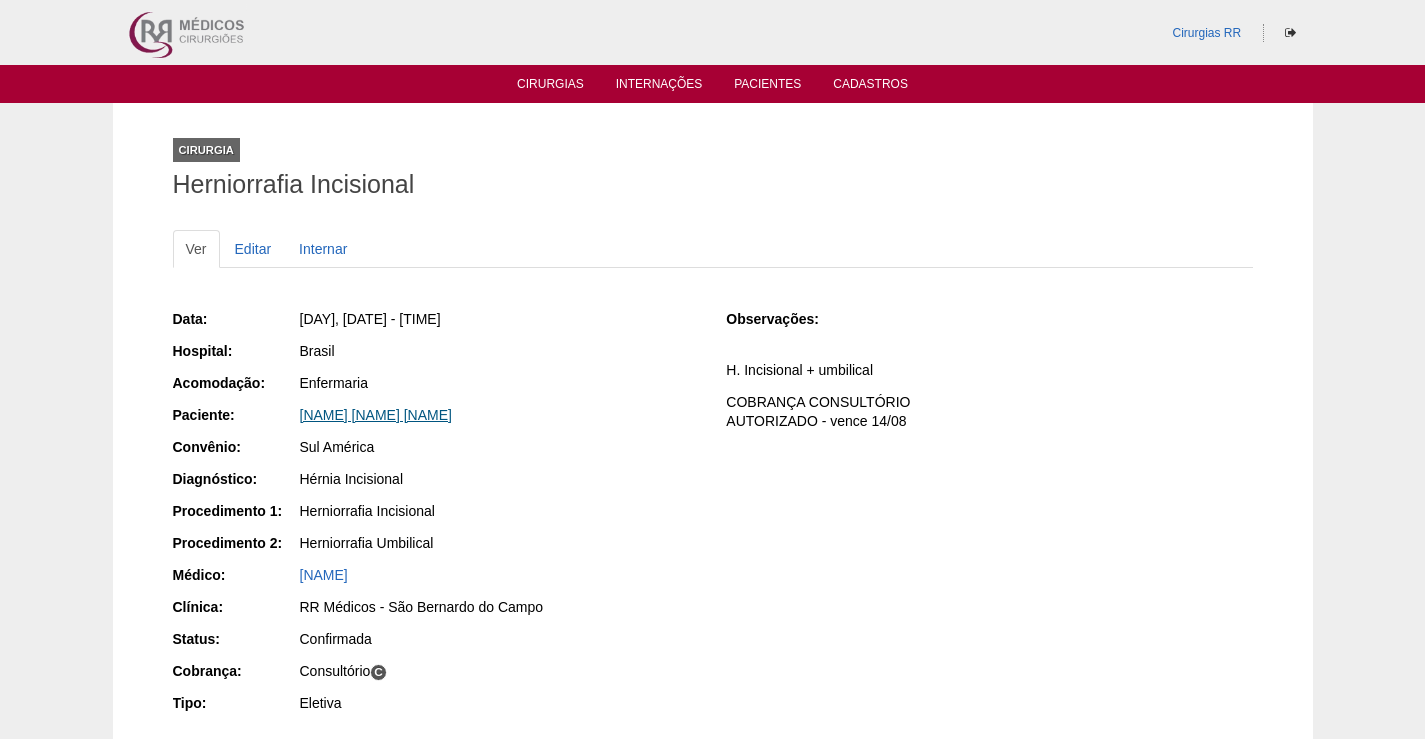 click on "[NAME] [NAME] [NAME]" at bounding box center (376, 415) 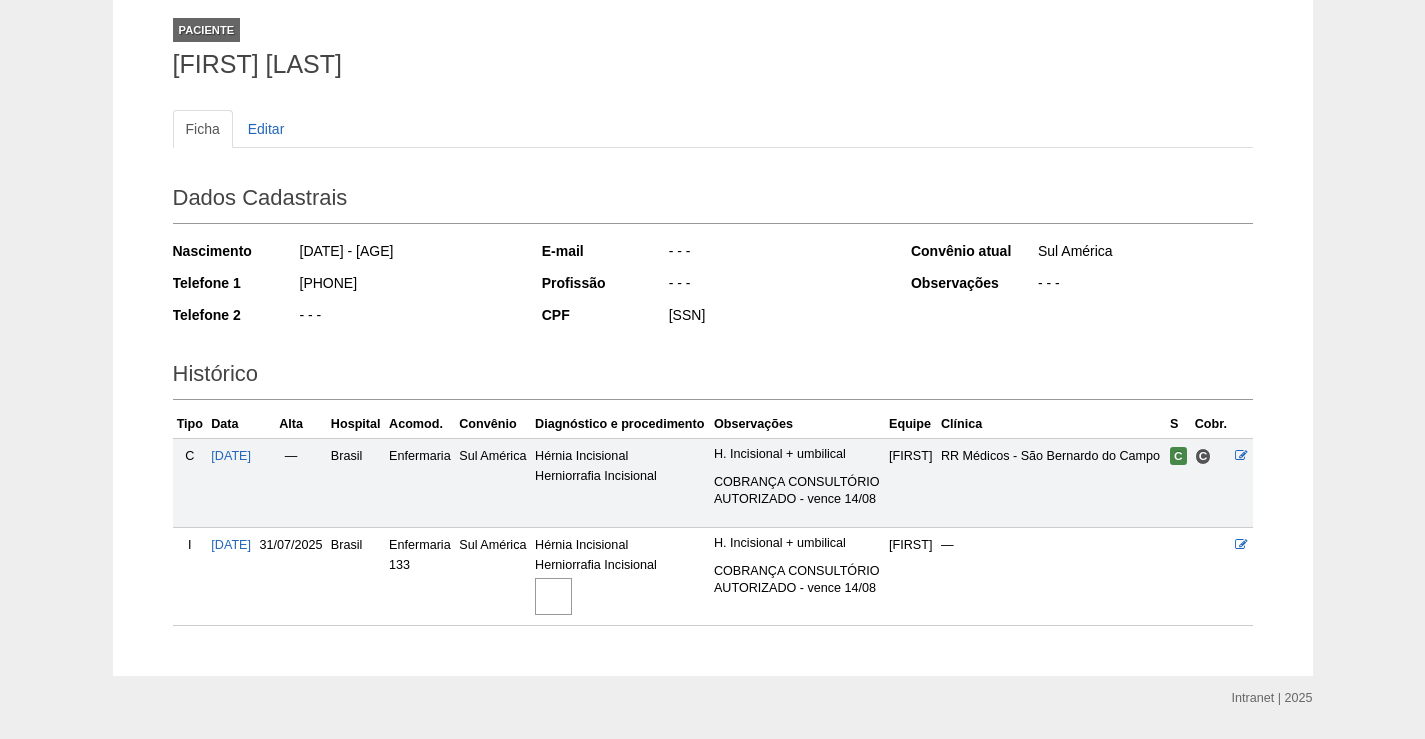 scroll, scrollTop: 222, scrollLeft: 0, axis: vertical 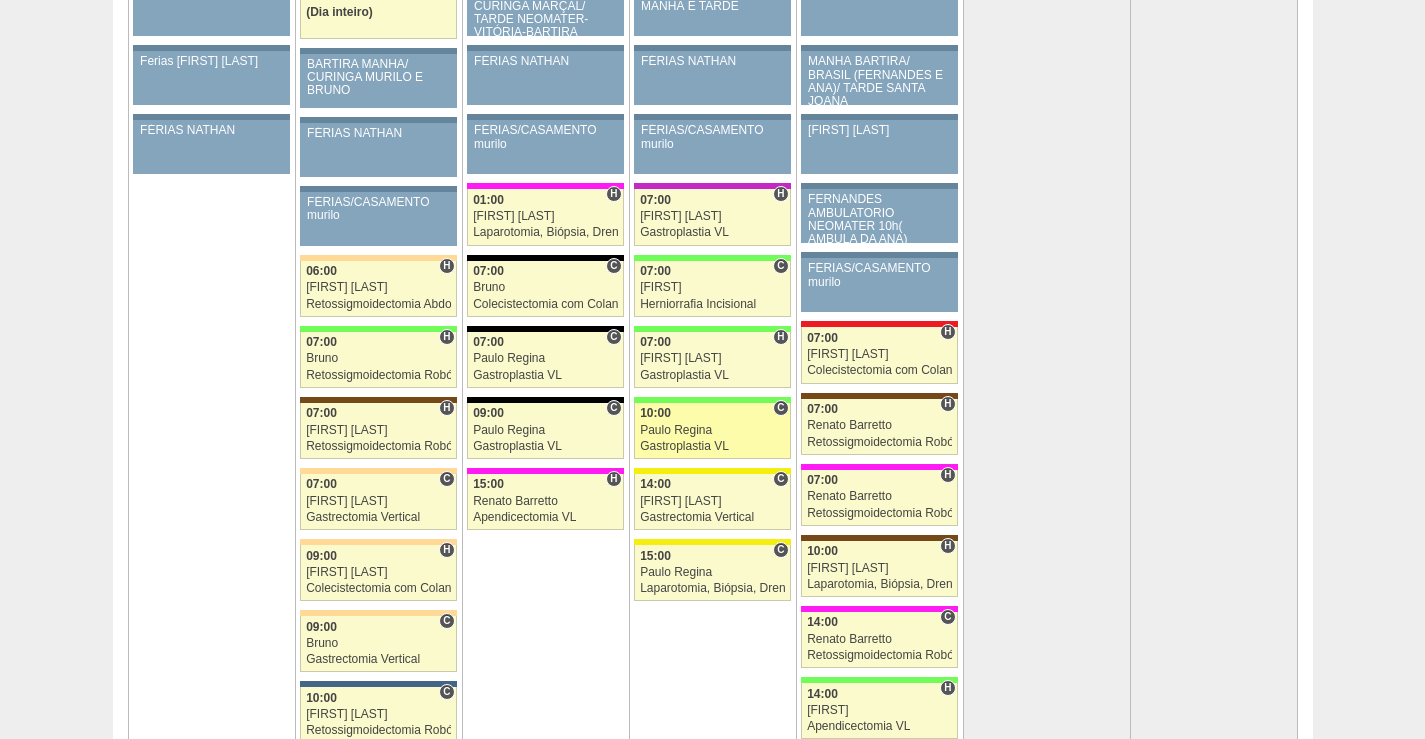 click on "10:00" at bounding box center (712, 413) 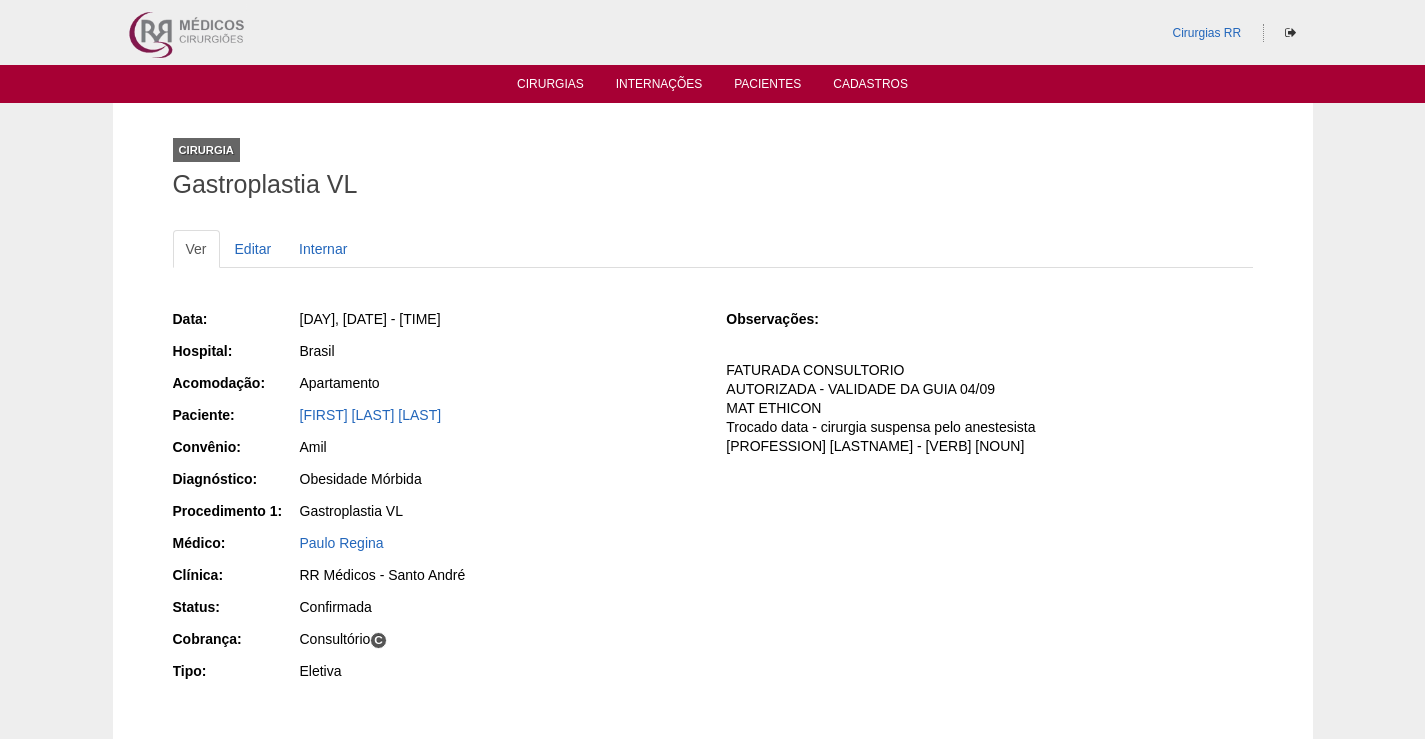 scroll, scrollTop: 0, scrollLeft: 0, axis: both 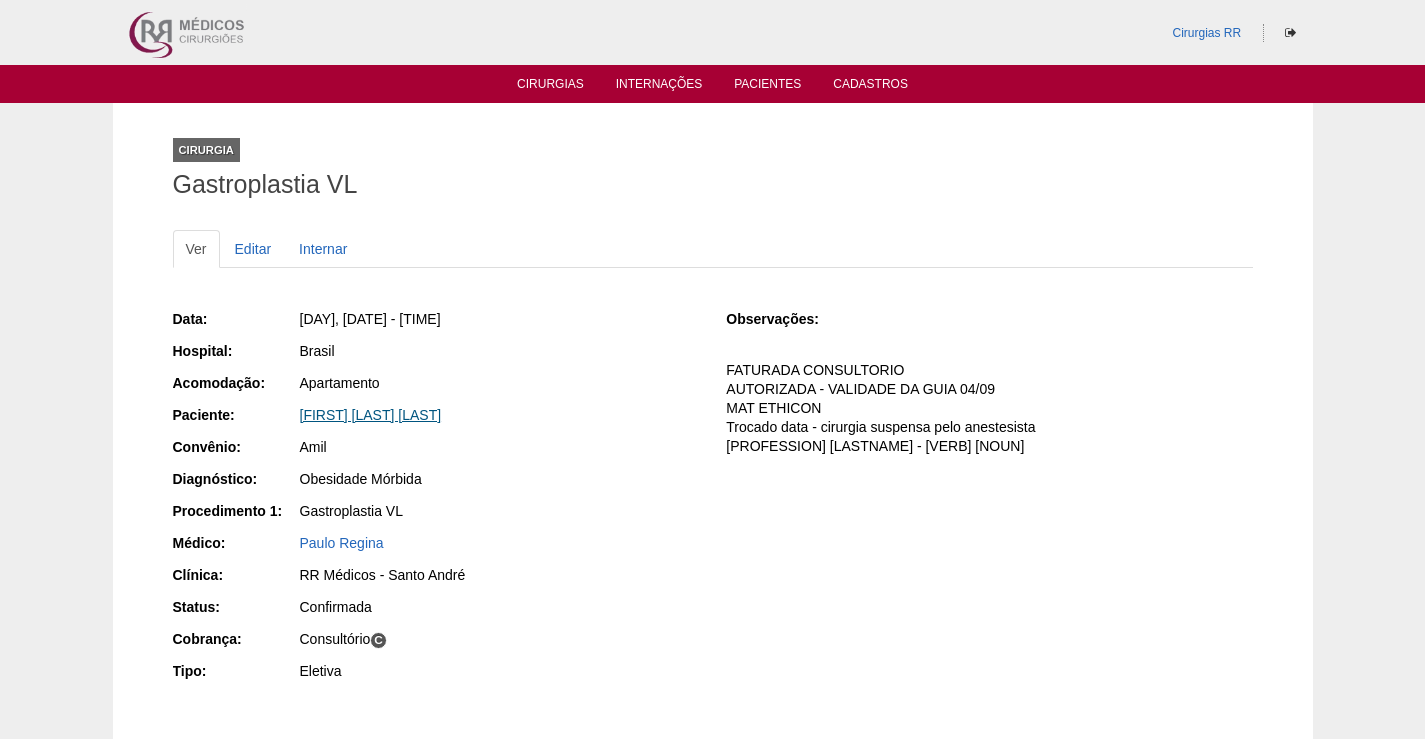 click on "[FIRST] [LAST] [LAST]" at bounding box center [371, 415] 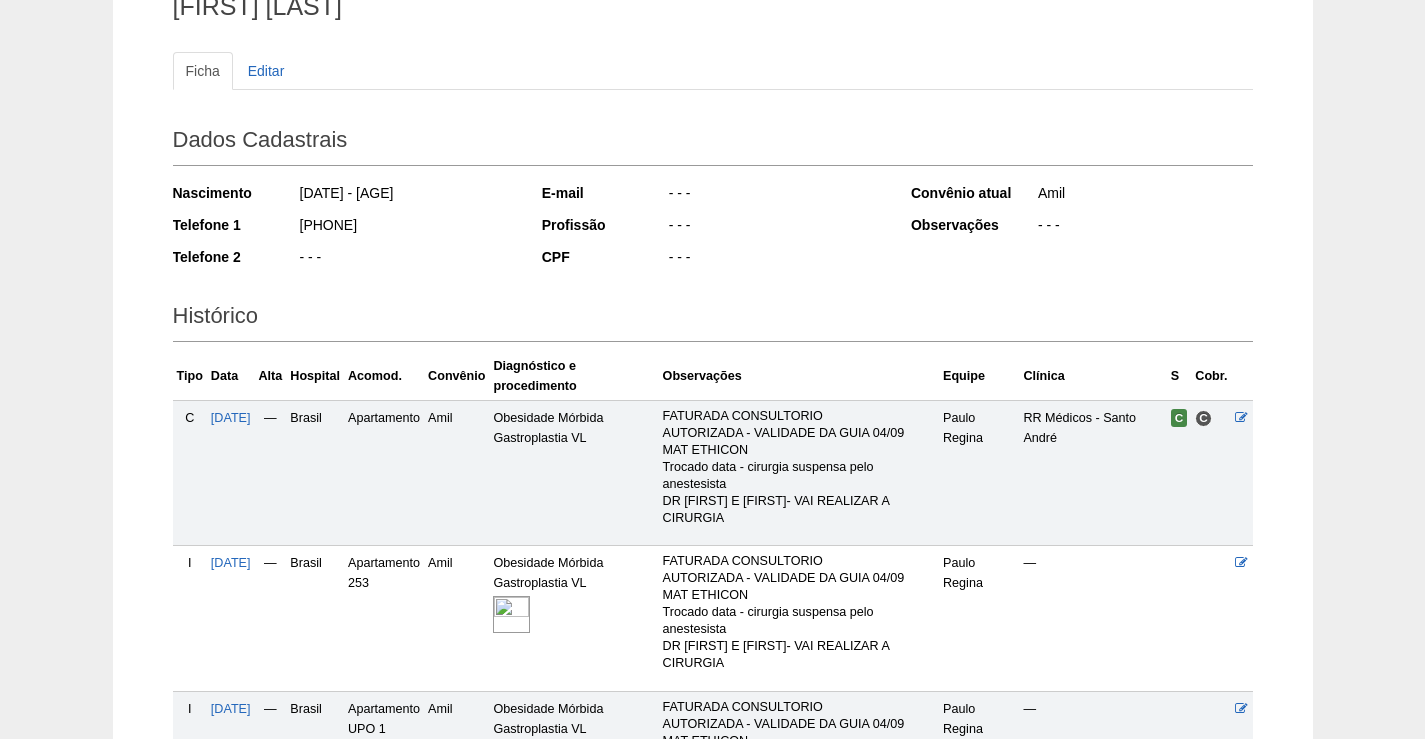scroll, scrollTop: 400, scrollLeft: 0, axis: vertical 